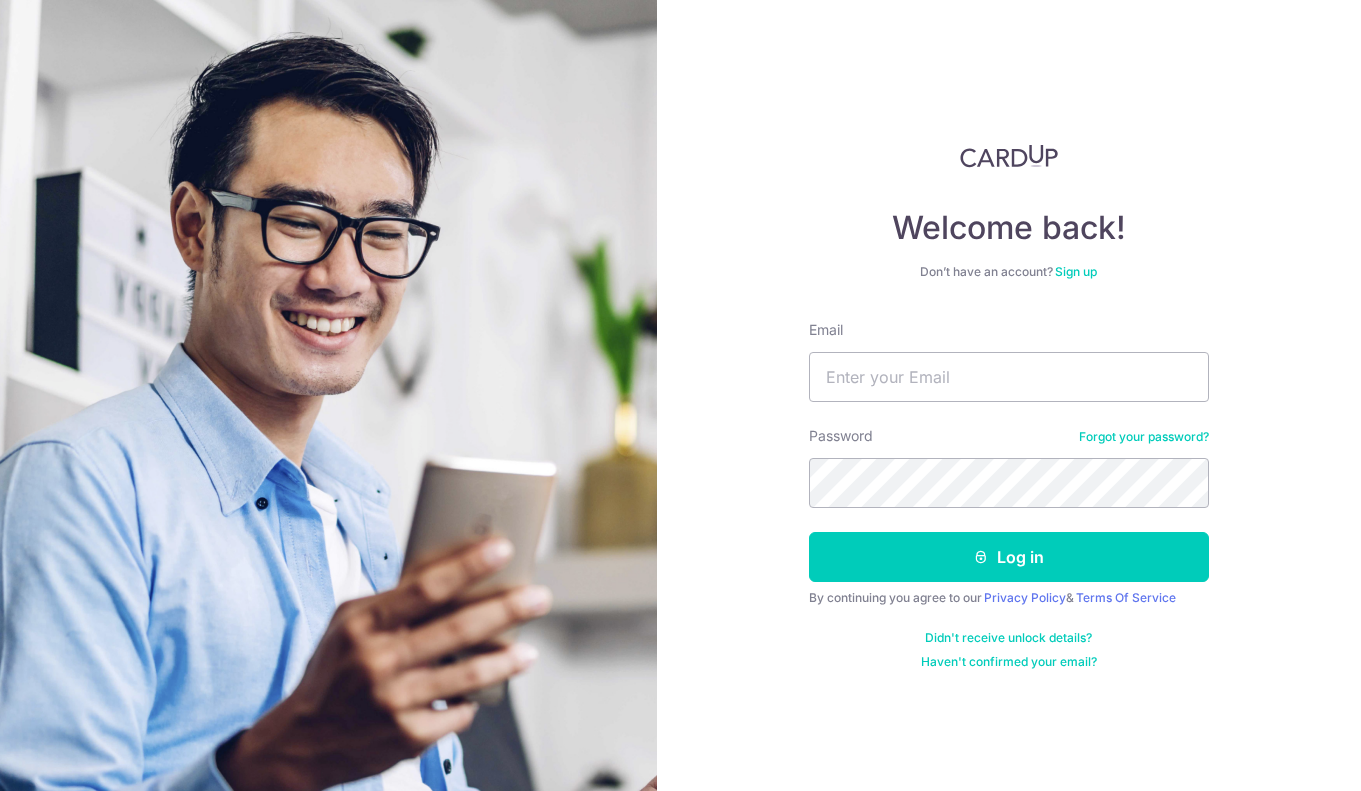 scroll, scrollTop: 0, scrollLeft: 0, axis: both 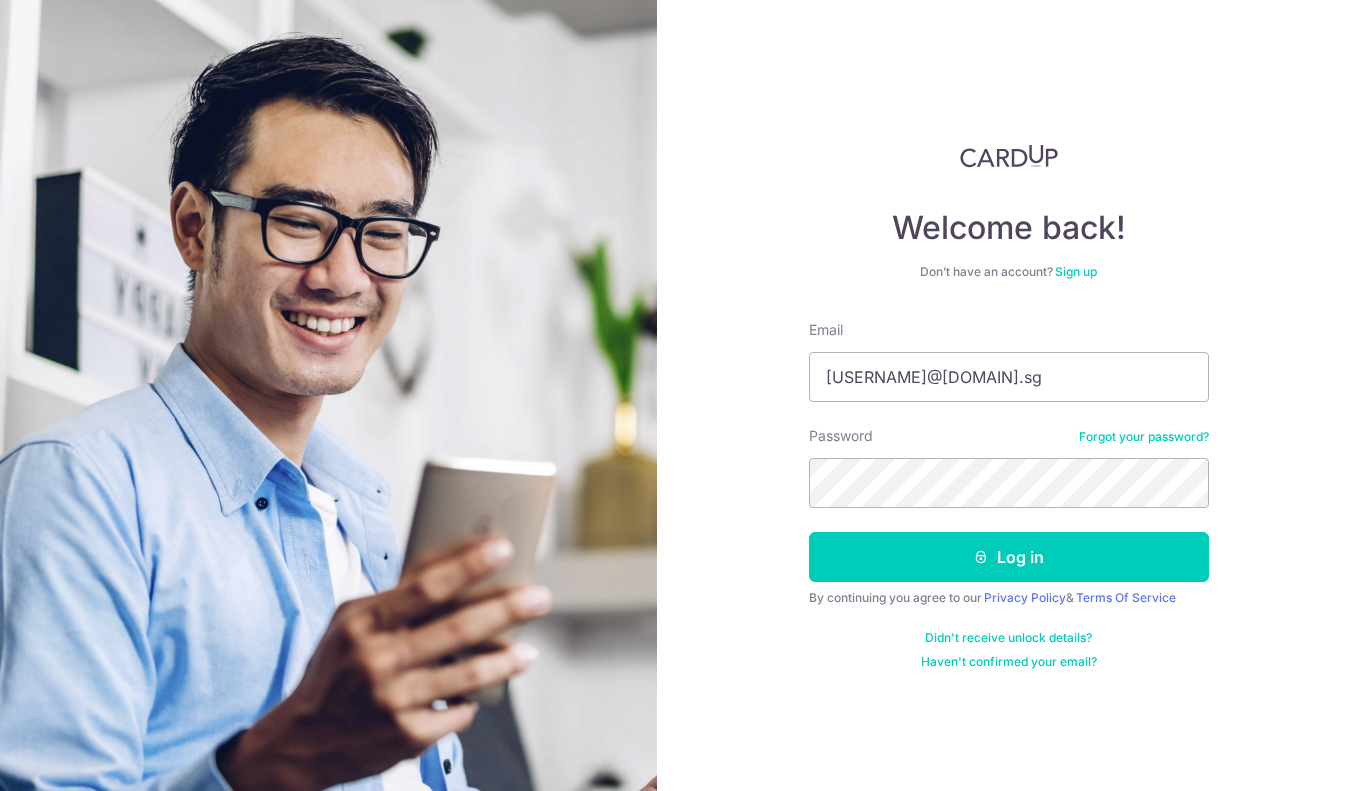 type on "sunnyban73@yahoo.com.sg" 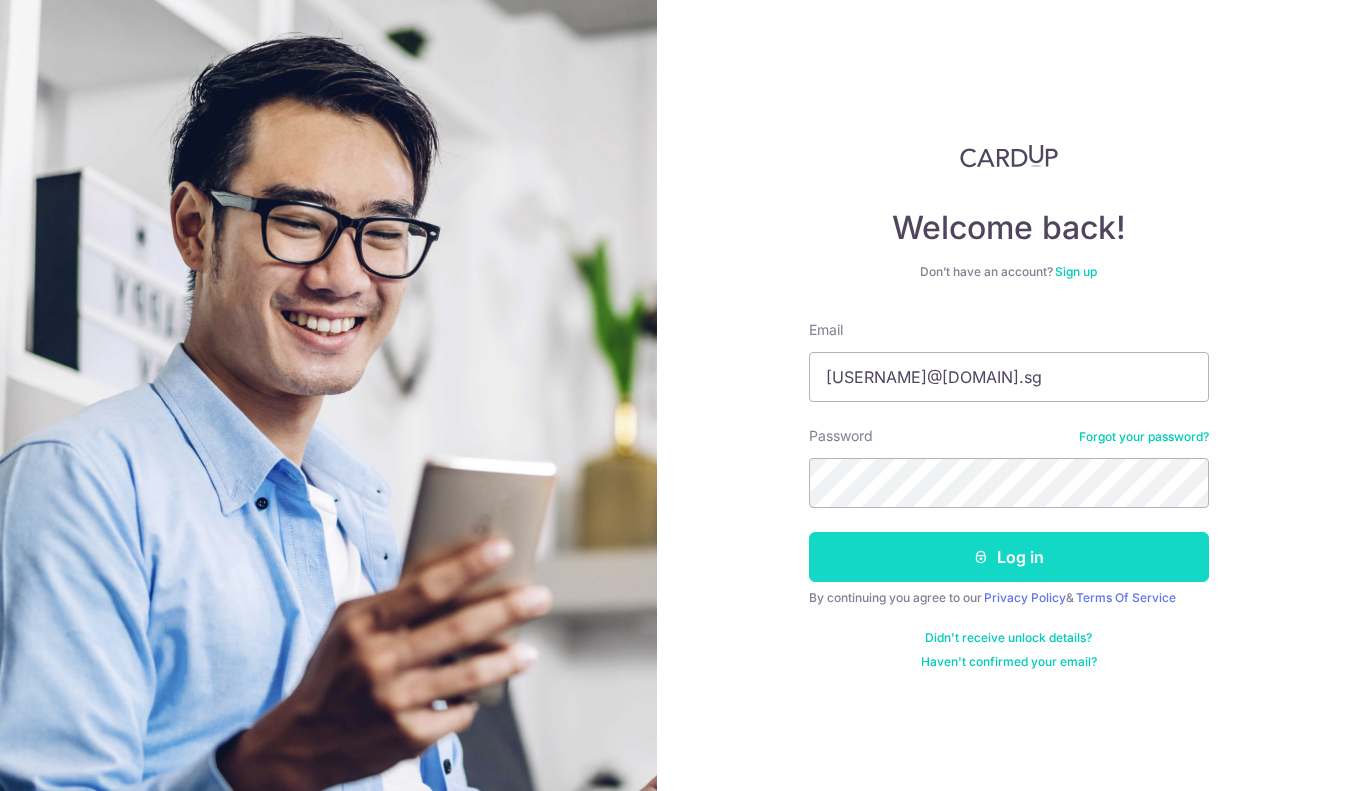 click on "Log in" at bounding box center [1009, 557] 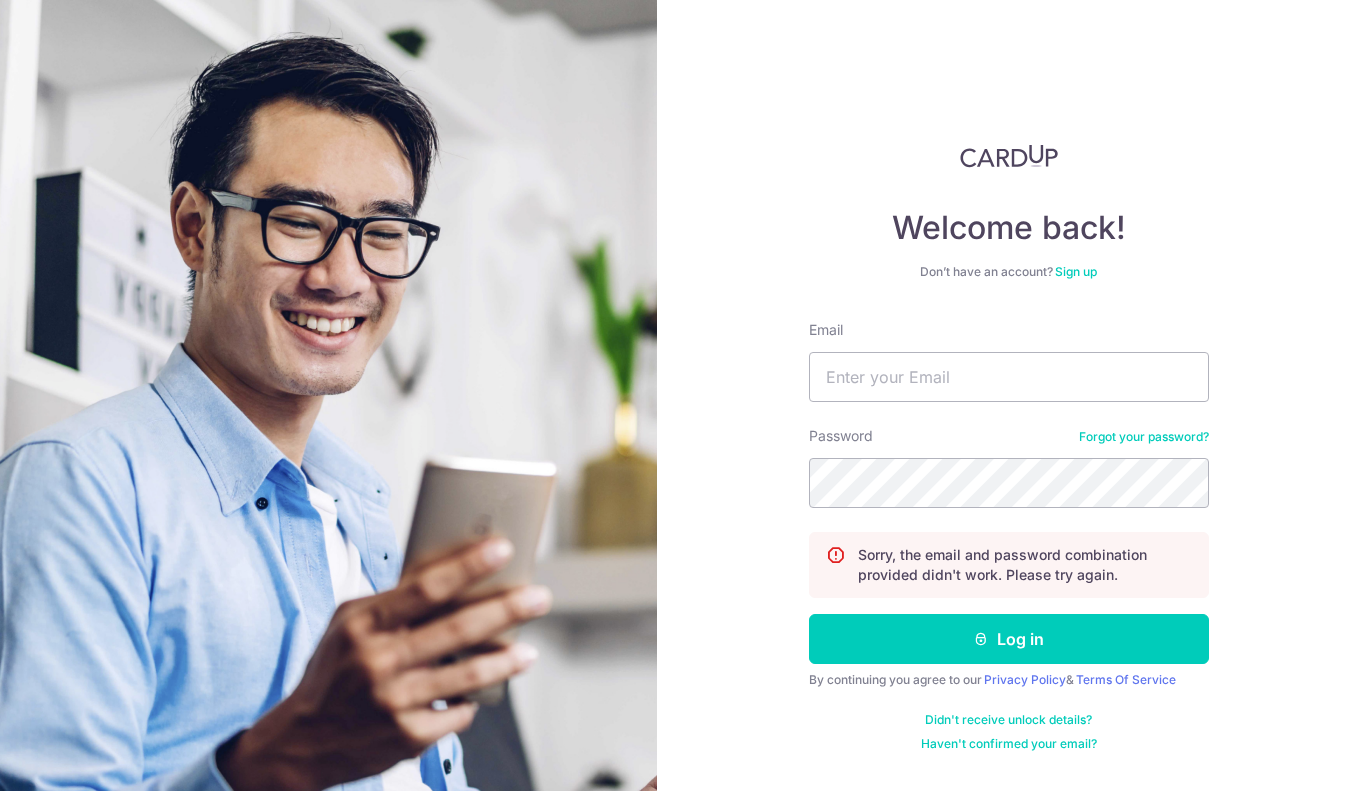 scroll, scrollTop: 0, scrollLeft: 0, axis: both 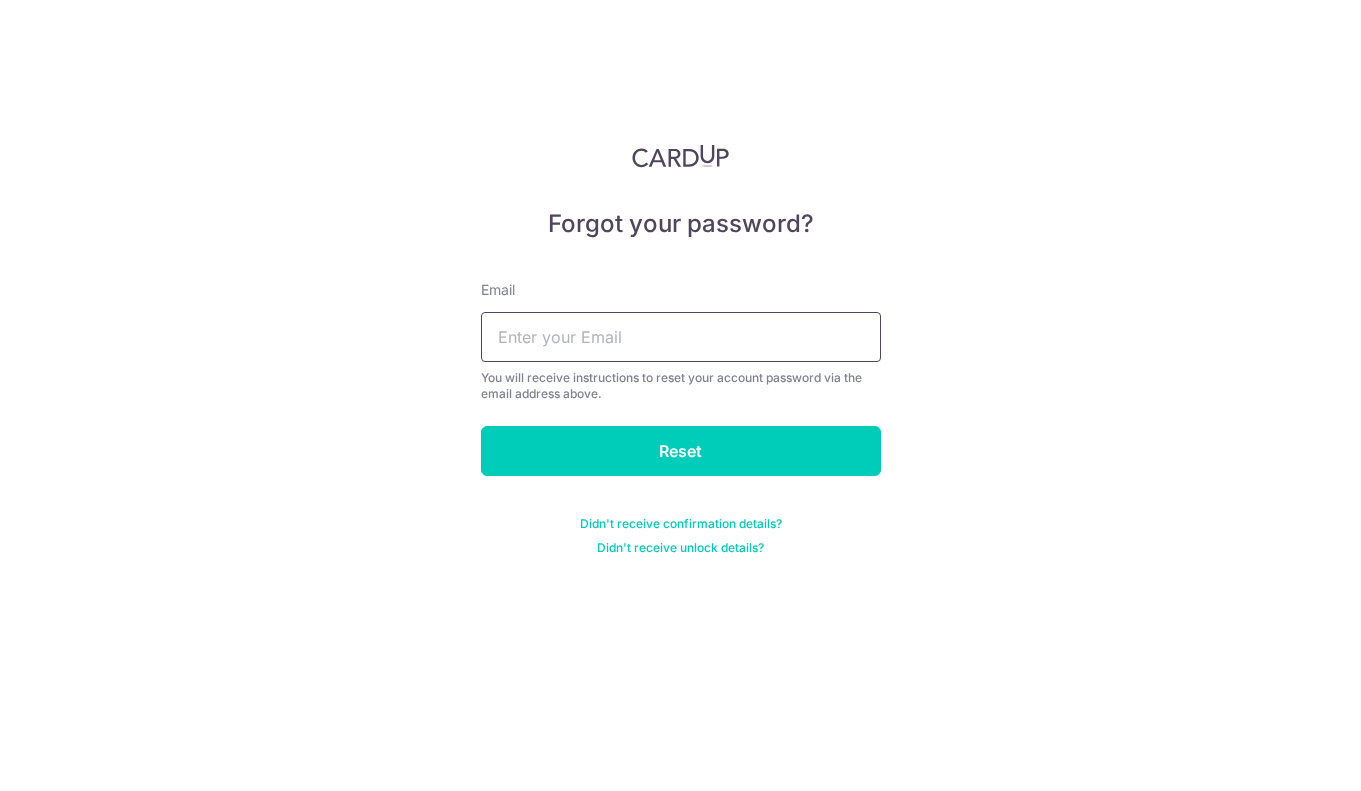 click at bounding box center (681, 337) 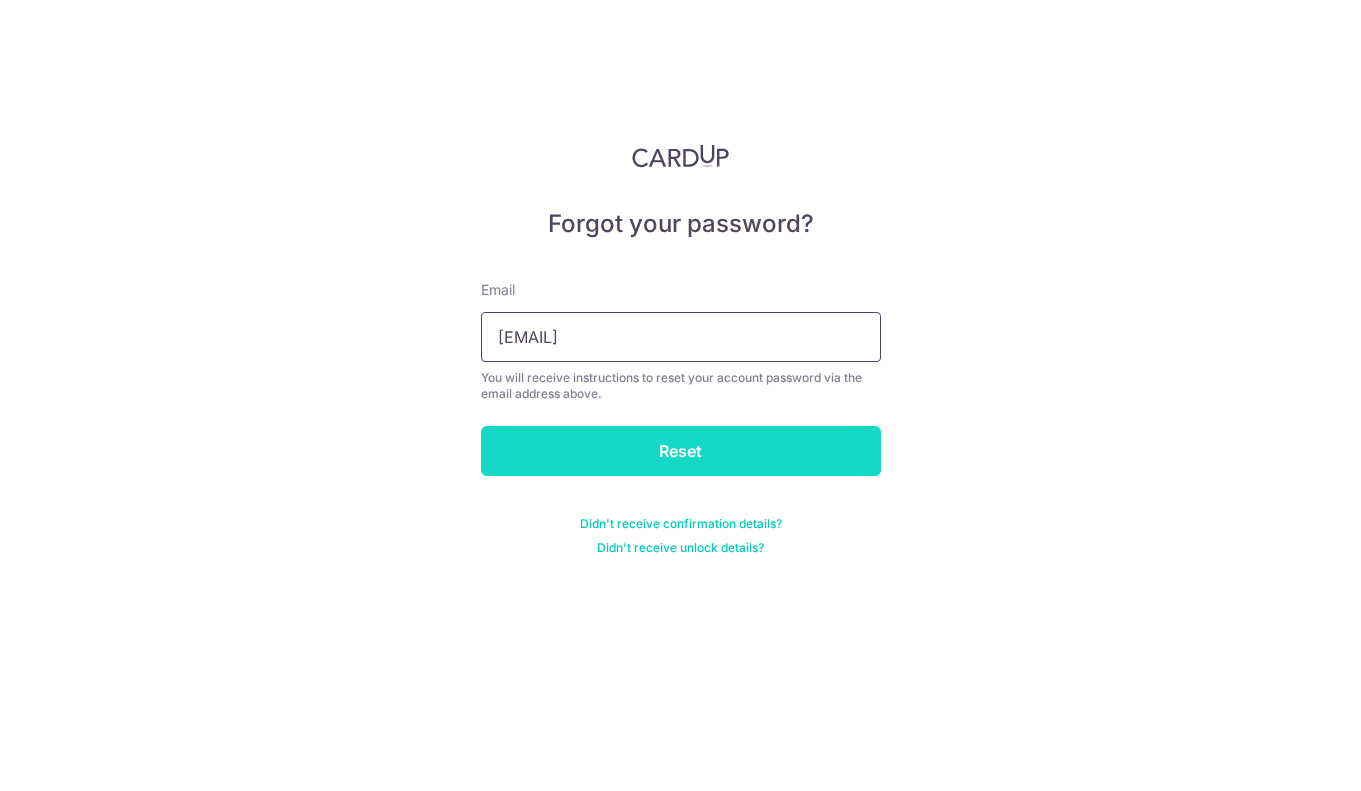 type on "sunnyban73@yahoo.com.sg" 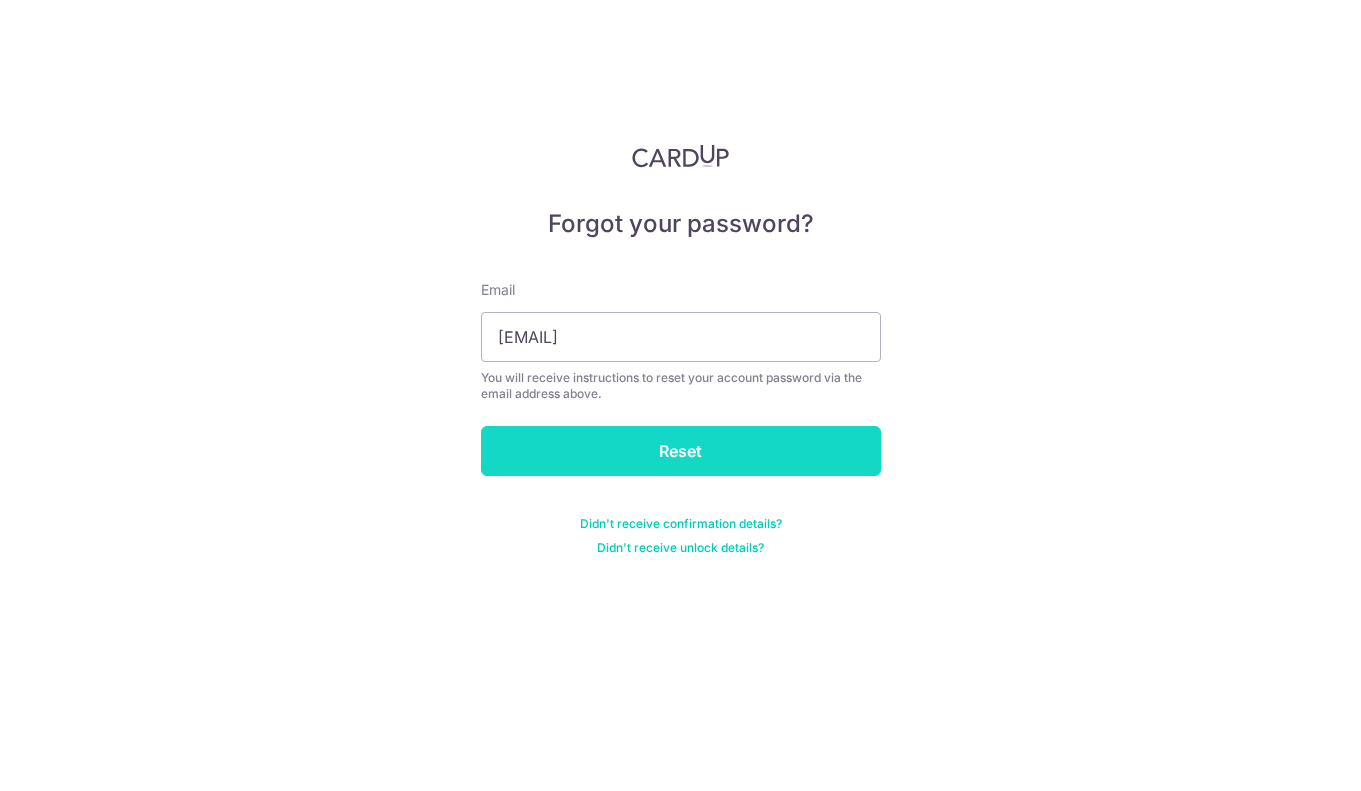 click on "Reset" at bounding box center [681, 451] 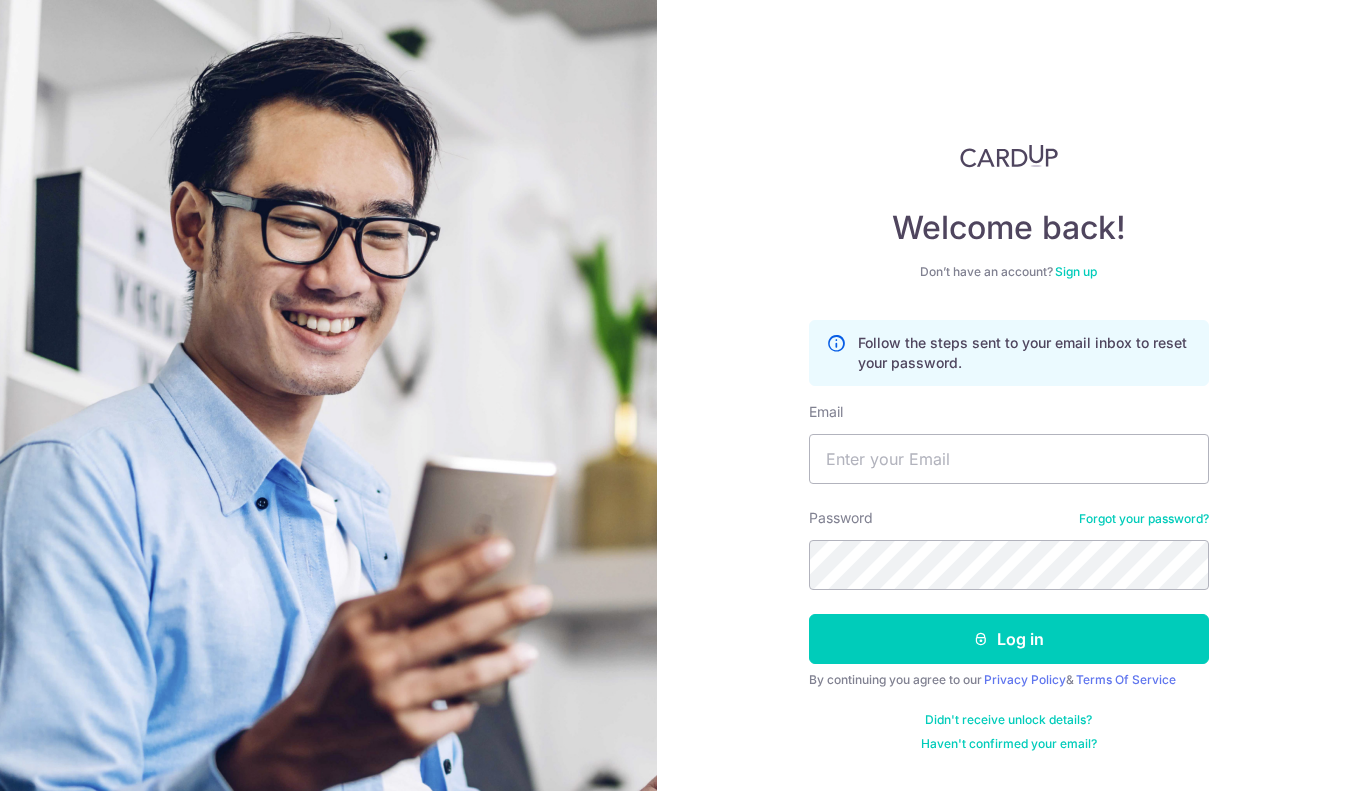 scroll, scrollTop: 0, scrollLeft: 0, axis: both 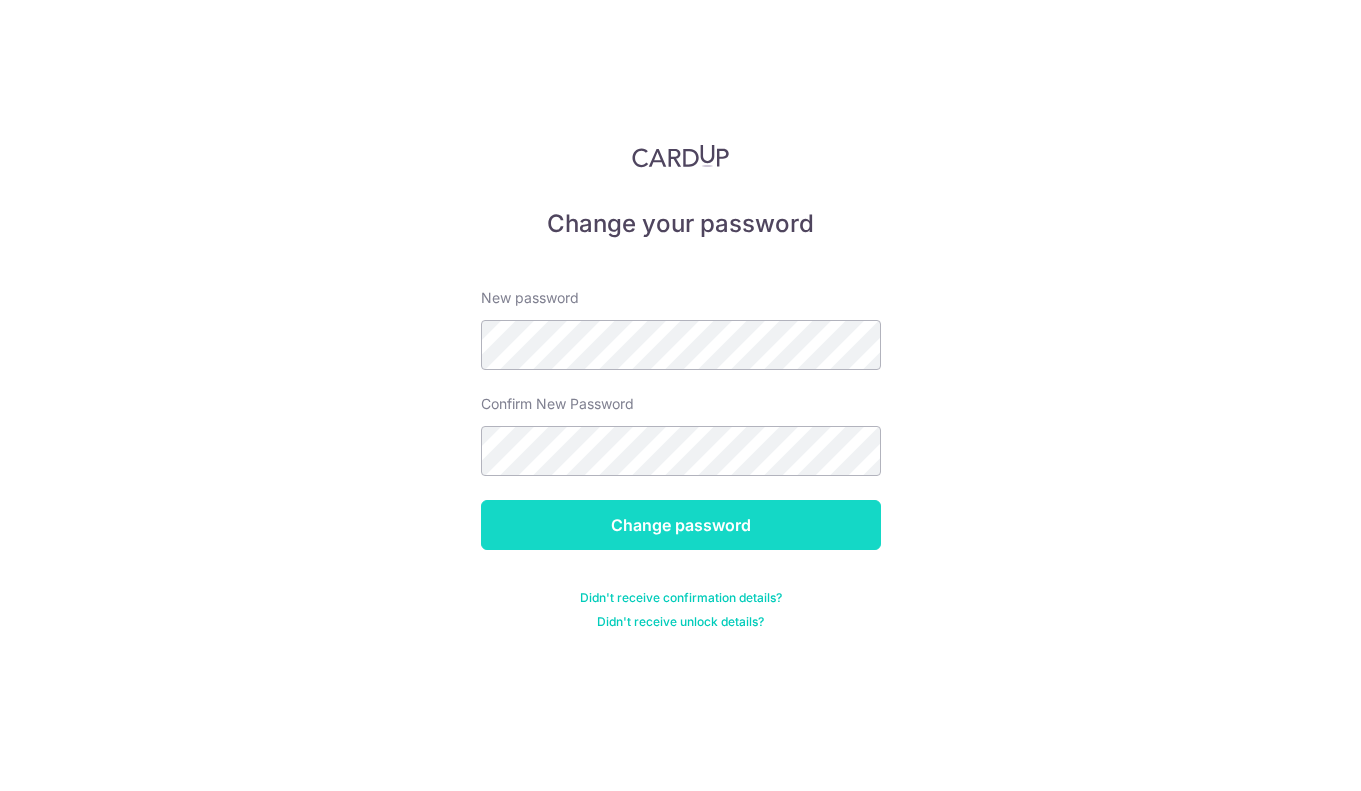 click on "Change password" at bounding box center (681, 525) 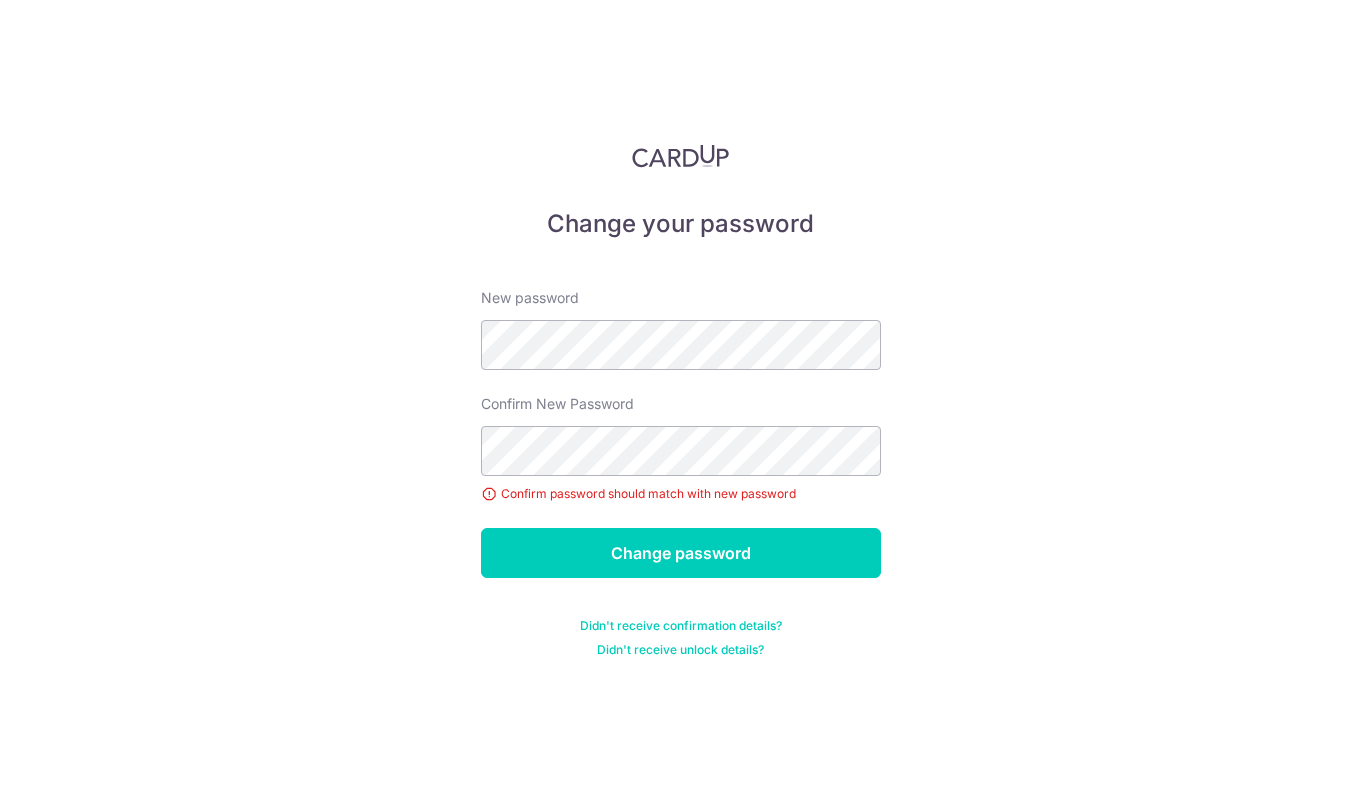 scroll, scrollTop: 0, scrollLeft: 0, axis: both 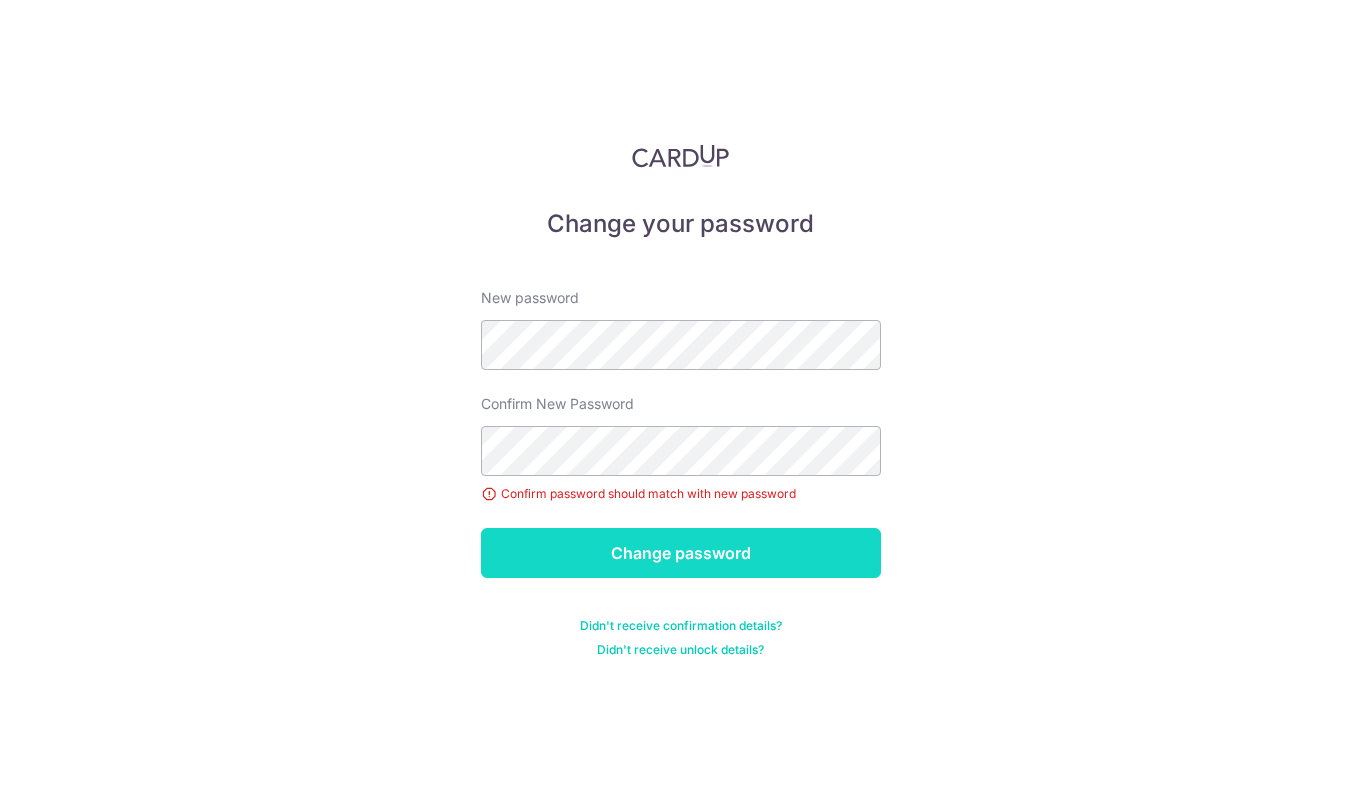 click on "Change password" at bounding box center (681, 553) 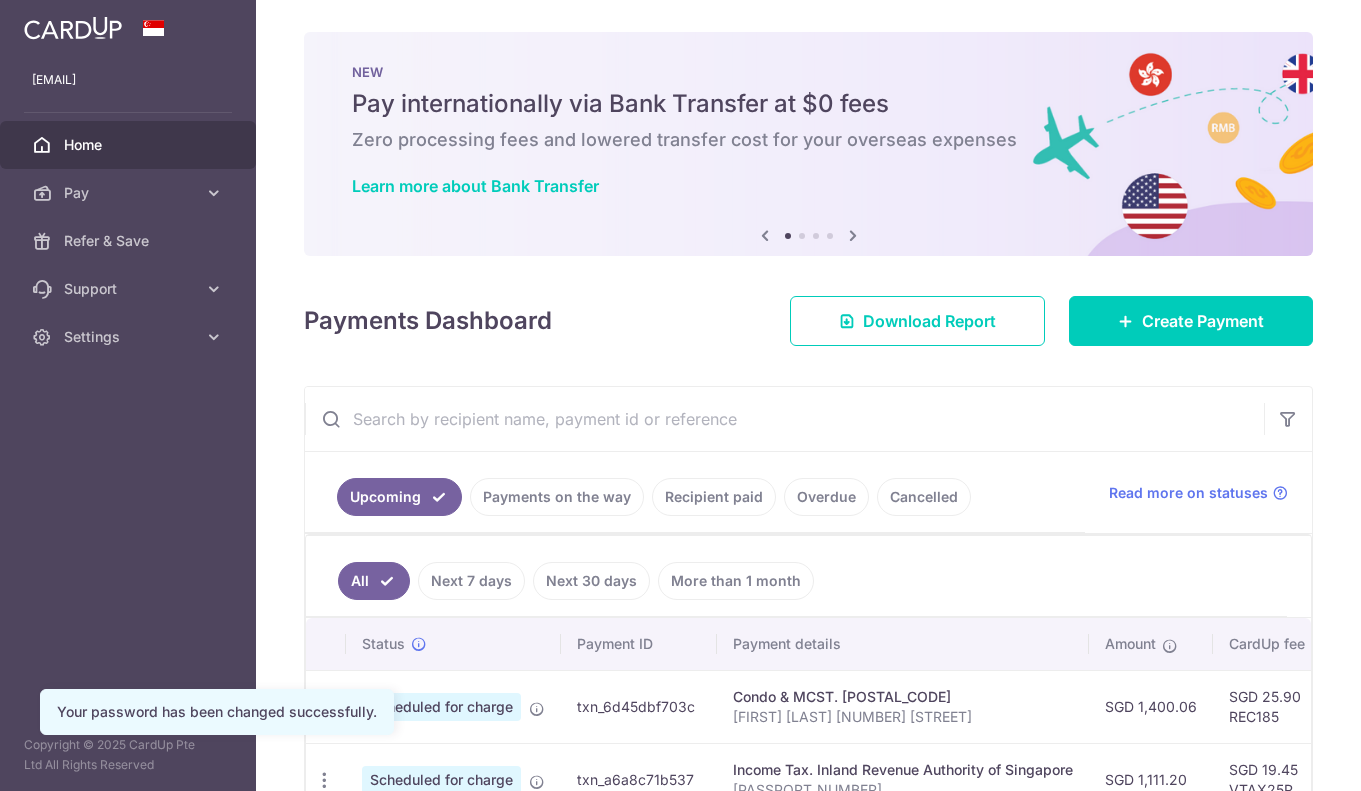 scroll, scrollTop: 0, scrollLeft: 0, axis: both 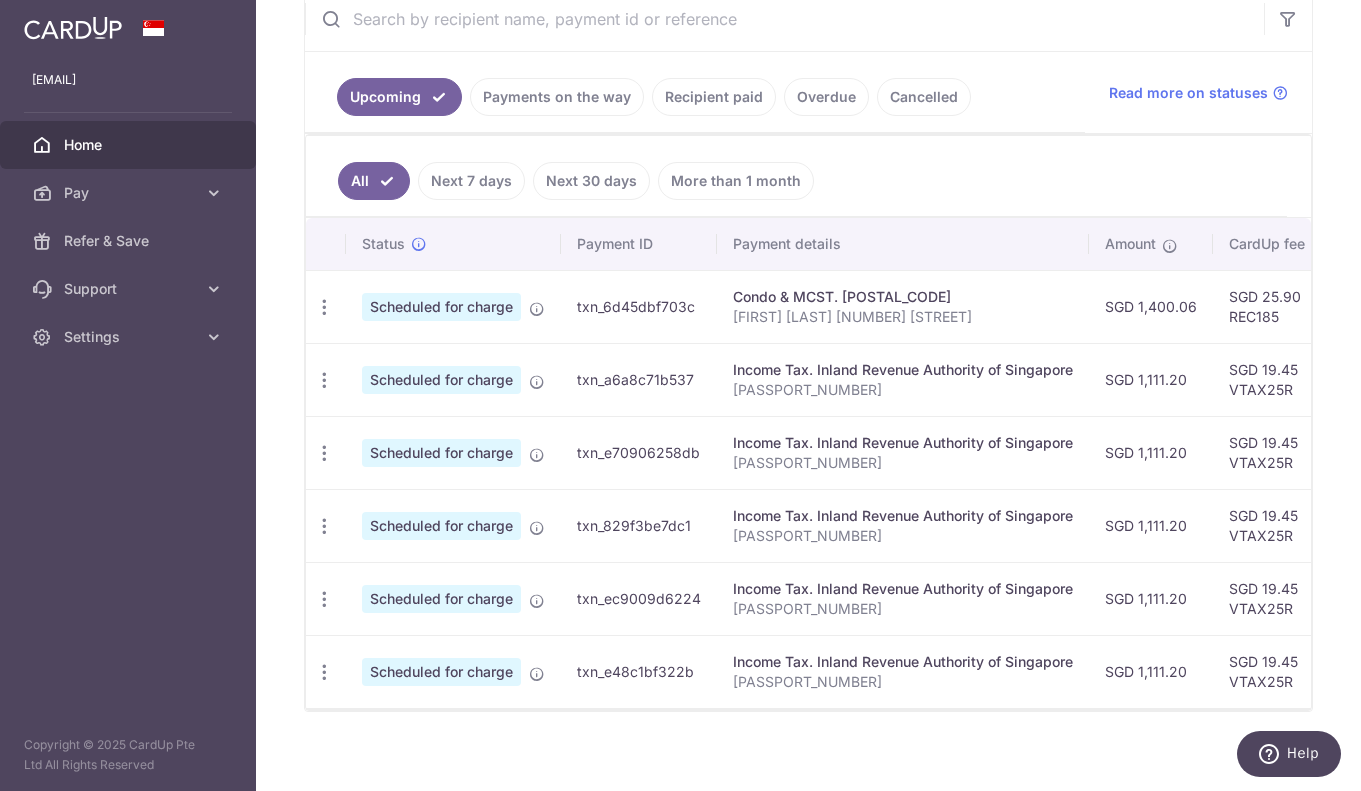 click on "Status
Payment ID
Payment details
Amount
CardUp fee
Total amt.
Charge date
Due date
Payment method" at bounding box center (1087, 244) 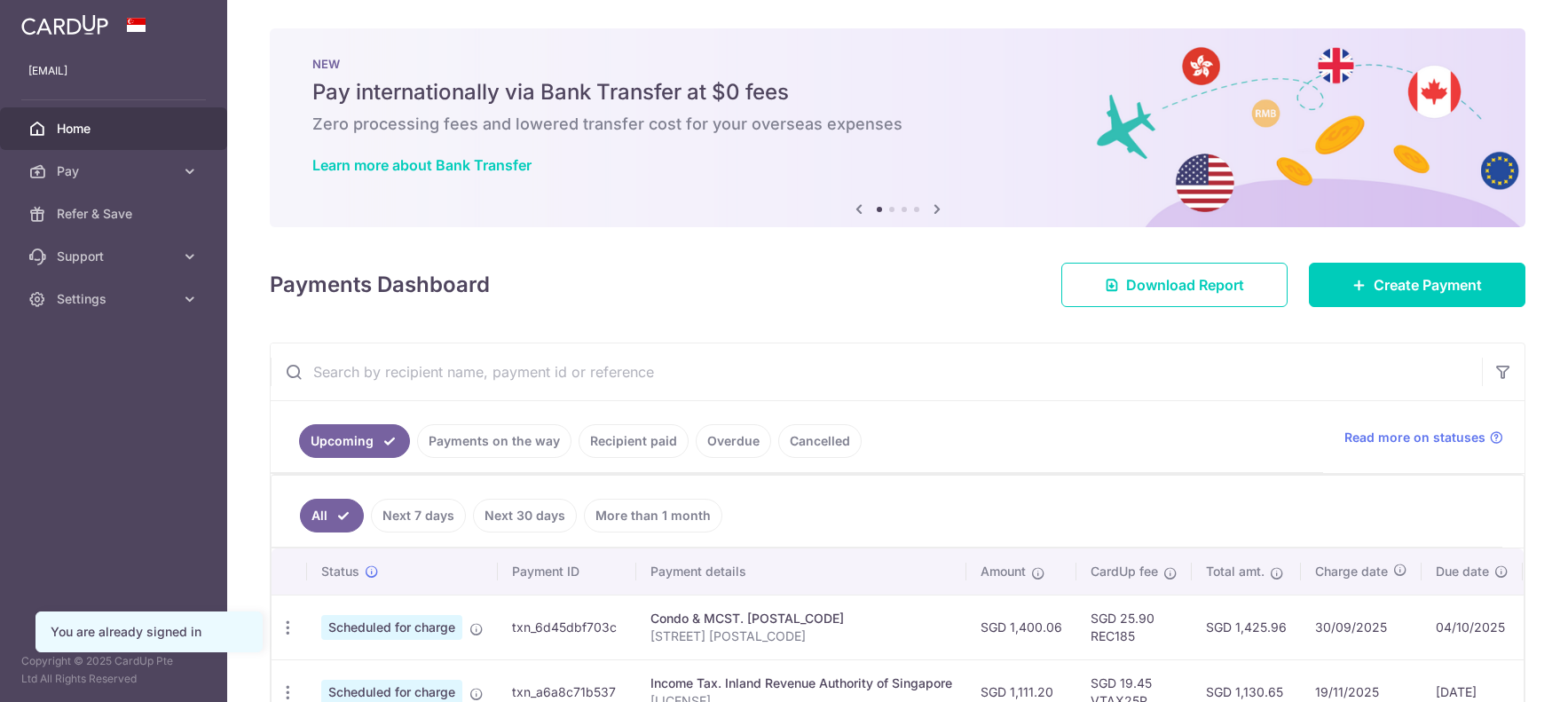 scroll, scrollTop: 0, scrollLeft: 0, axis: both 